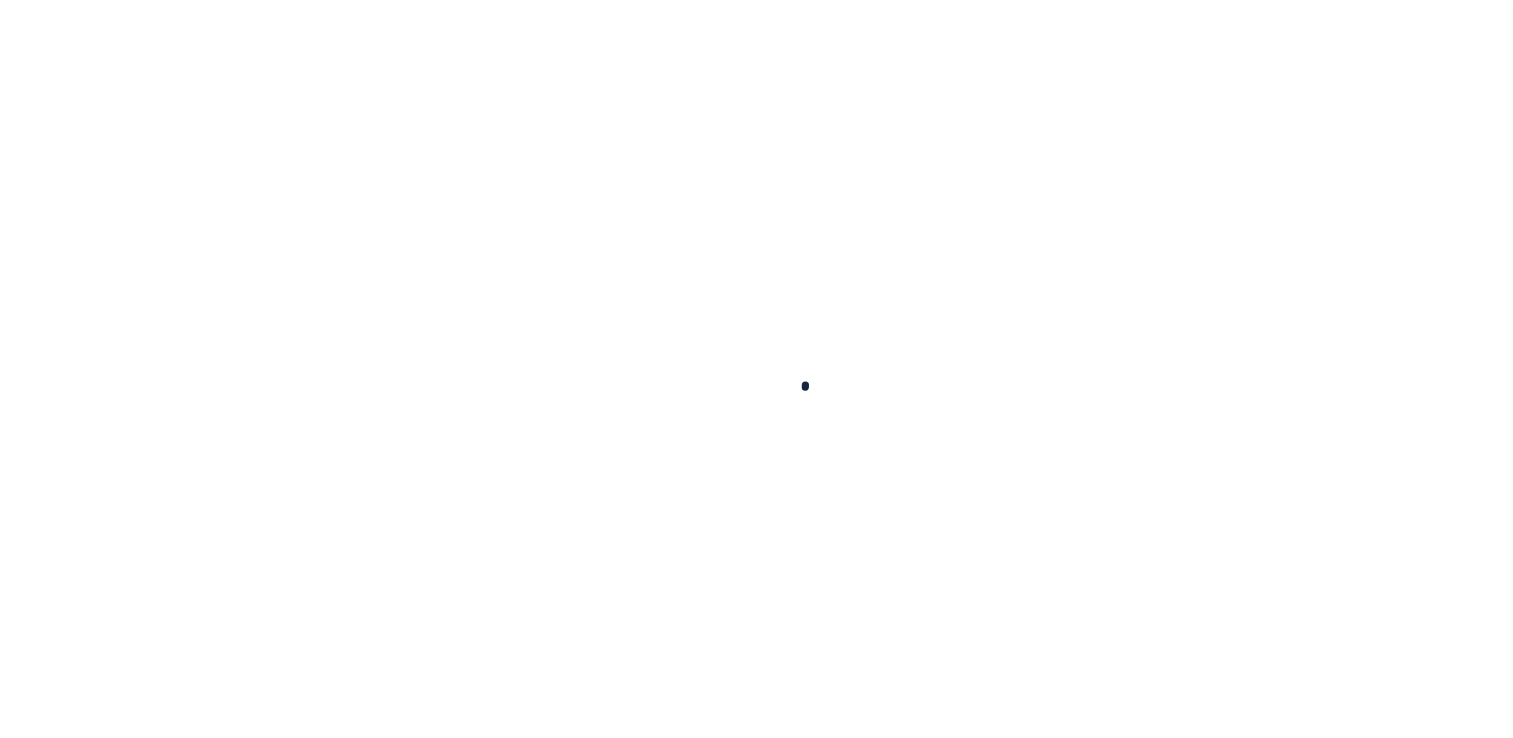 scroll, scrollTop: 0, scrollLeft: 0, axis: both 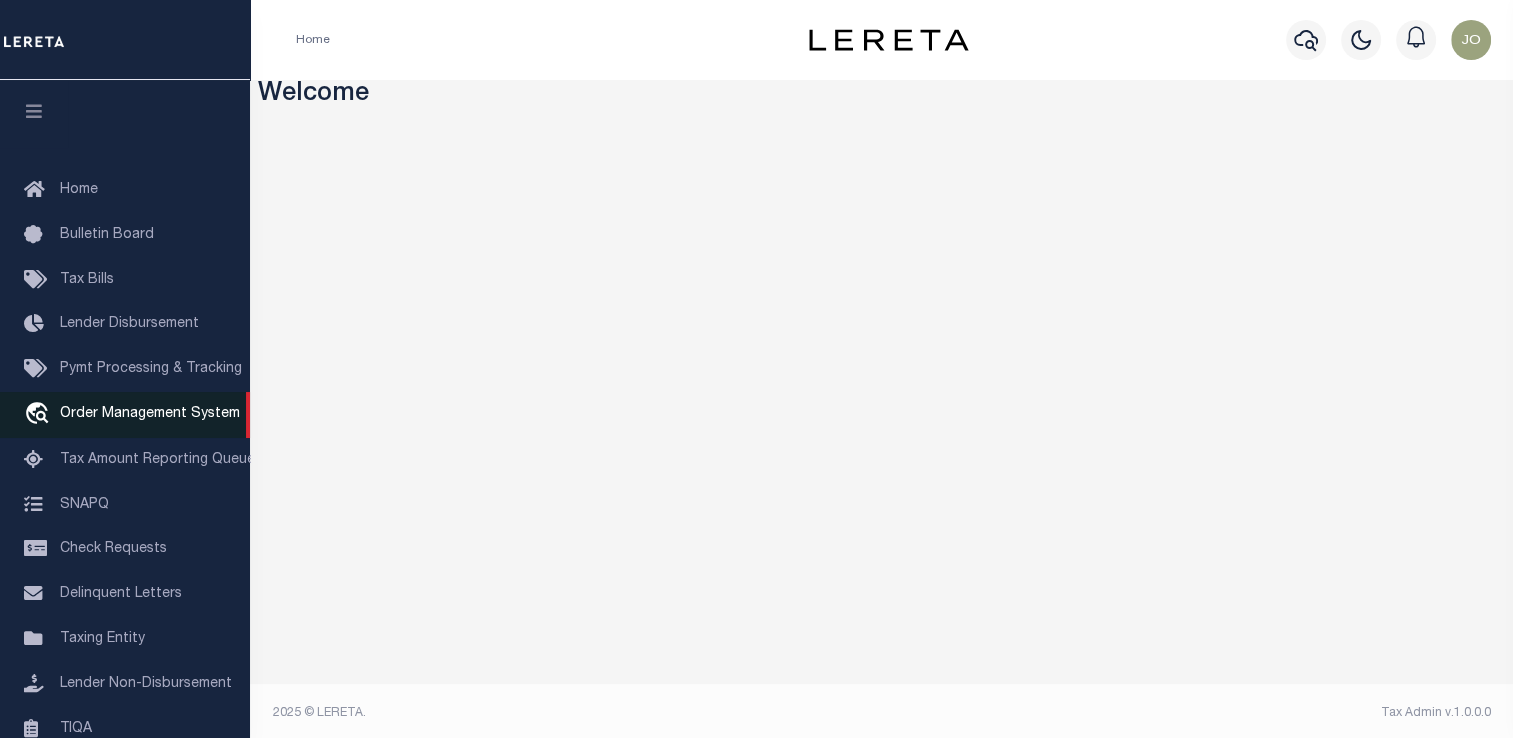 click on "Order Management System" at bounding box center (150, 414) 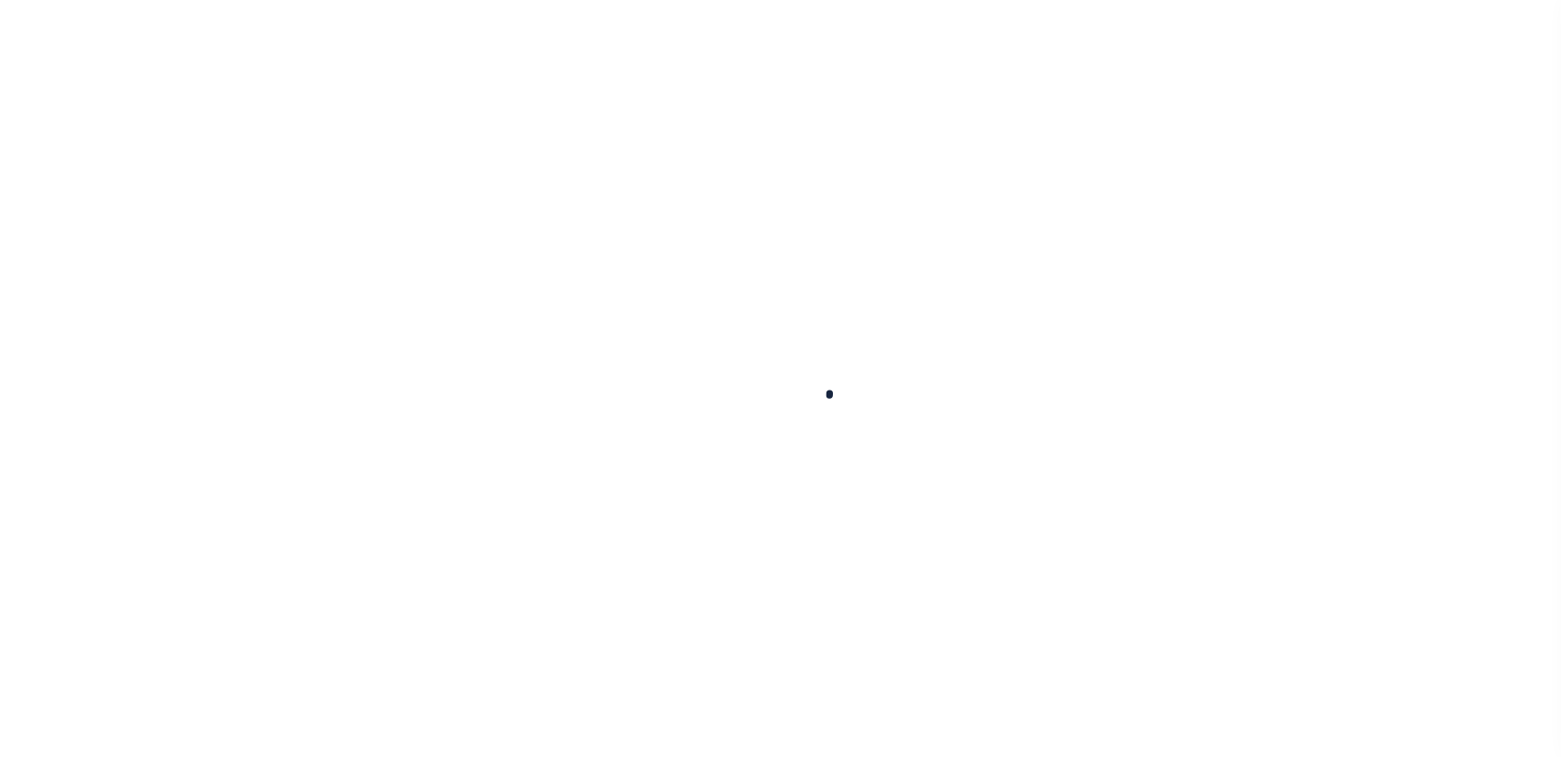 scroll, scrollTop: 0, scrollLeft: 0, axis: both 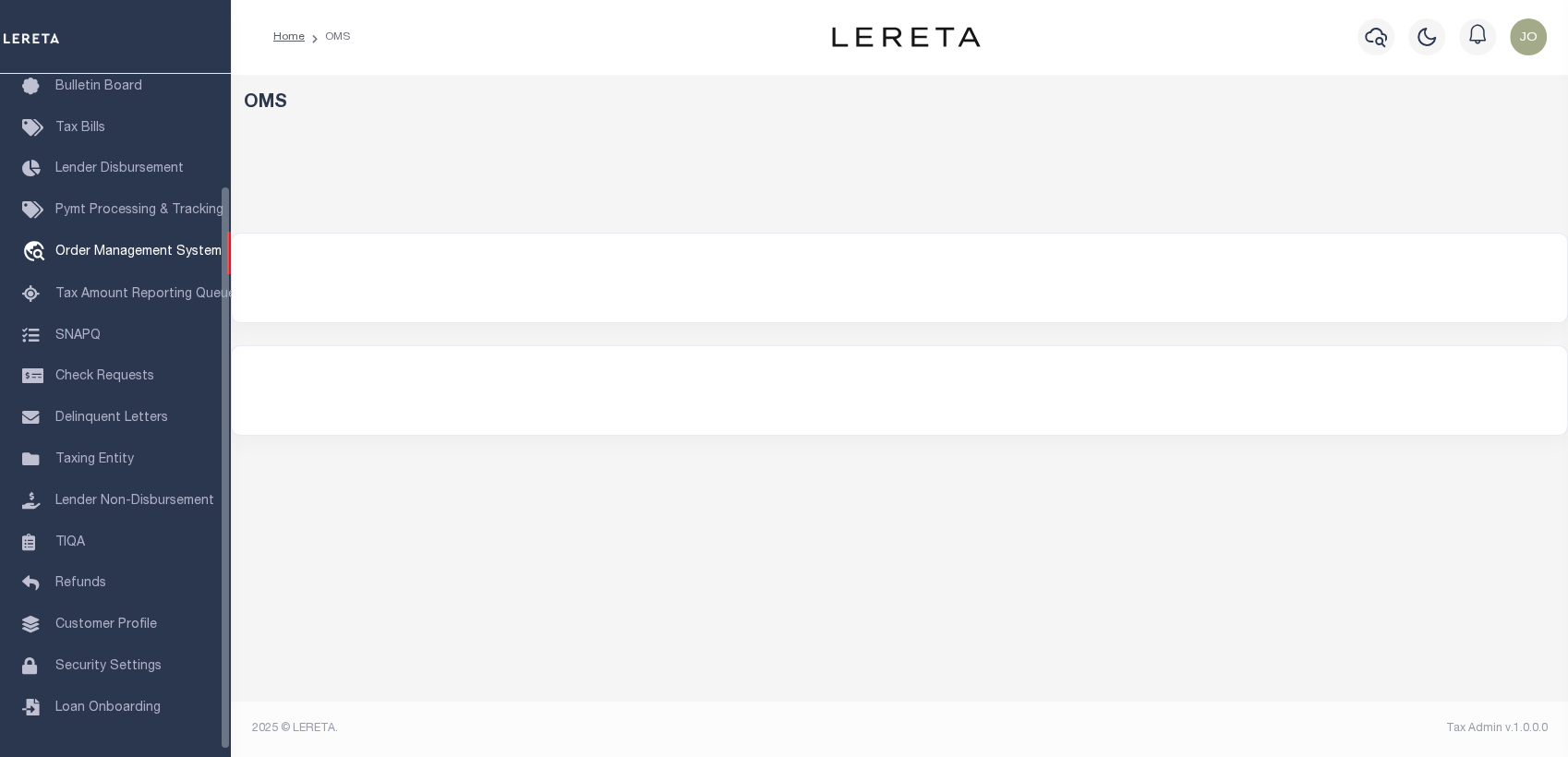 select on "200" 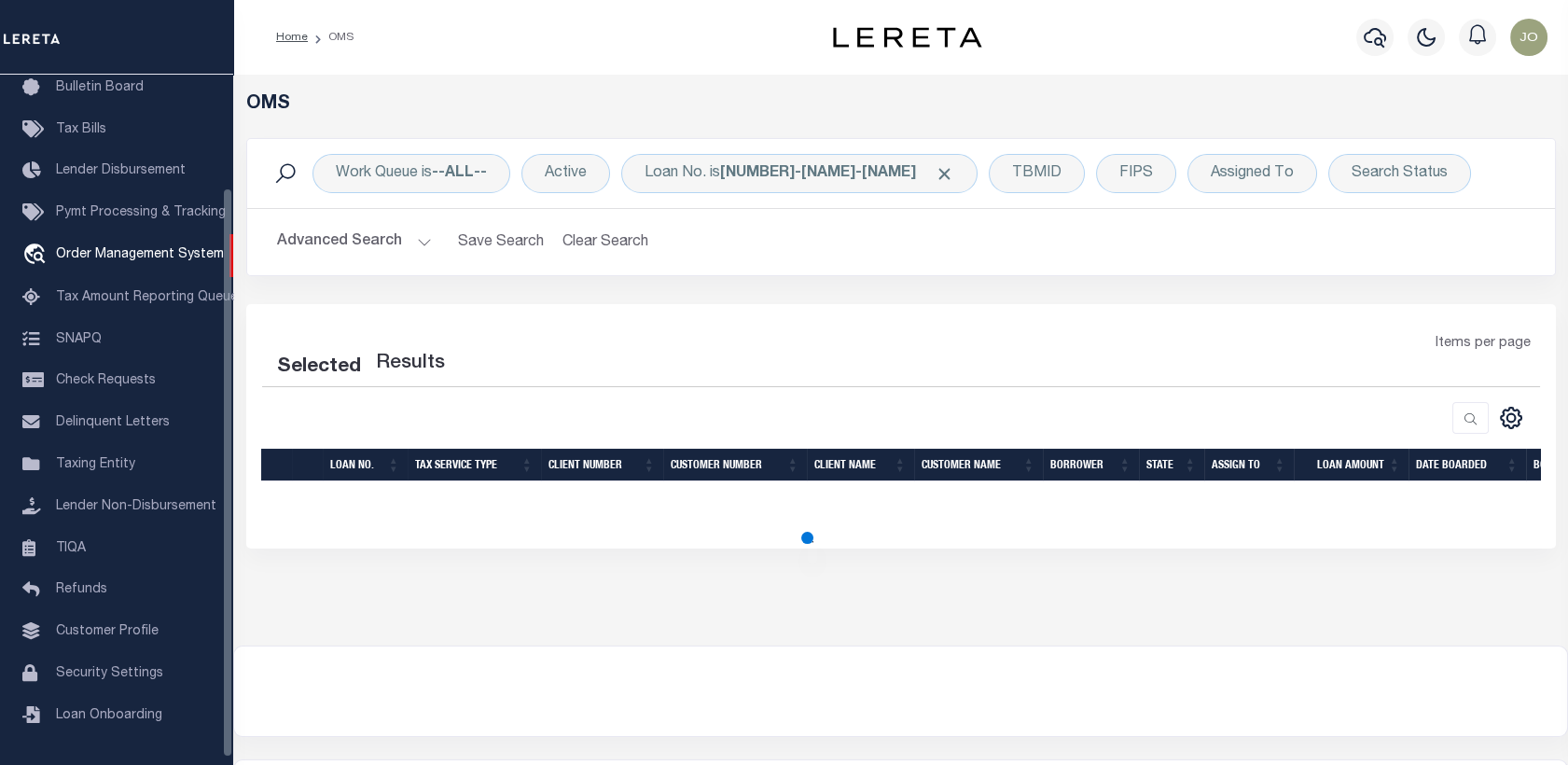 select on "200" 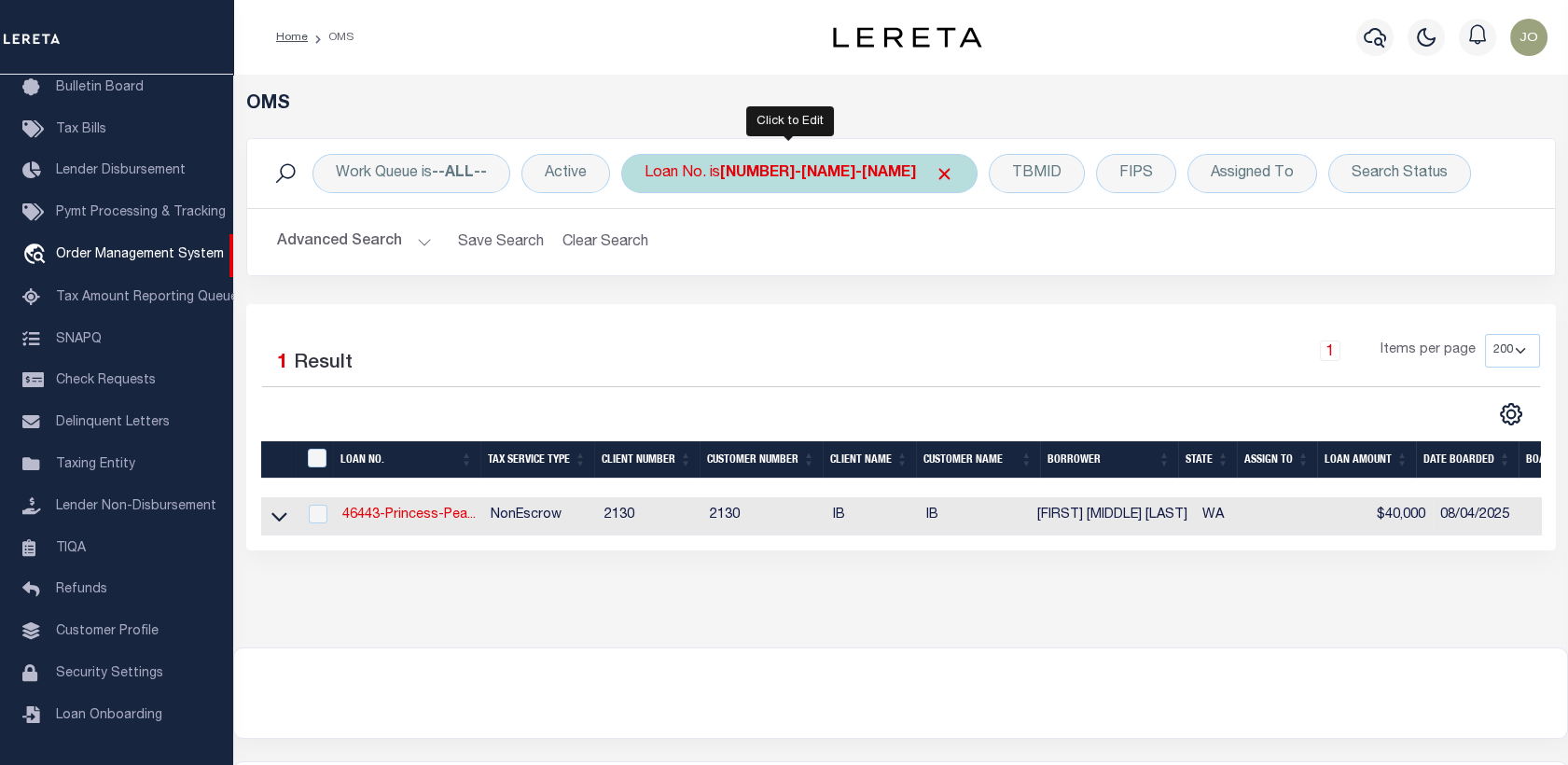 click on "Loan No. is  46443-Princess-Peach2" at bounding box center [799, 174] 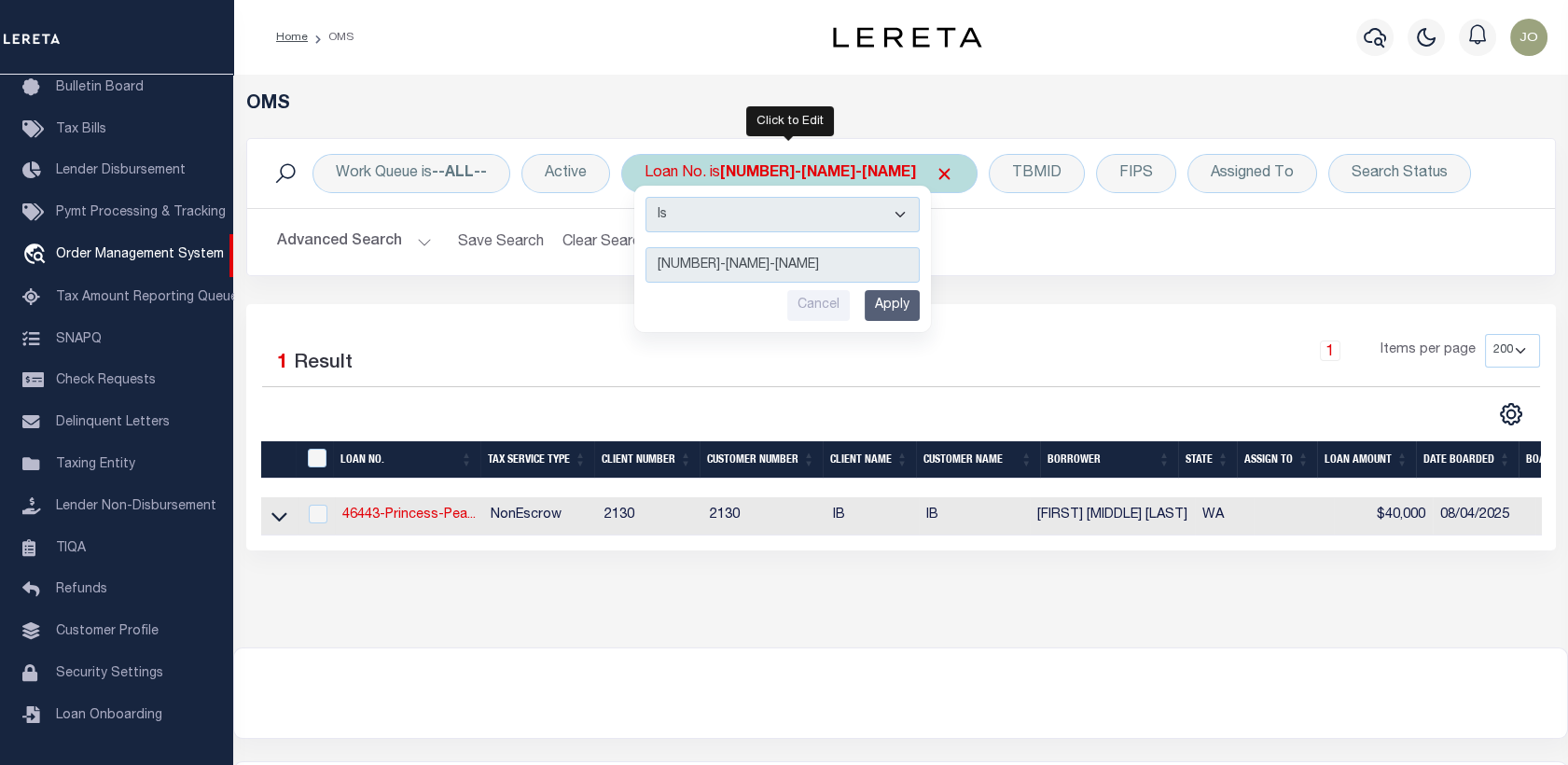 type on "[NUMBER]-[LAST]-[LAST]" 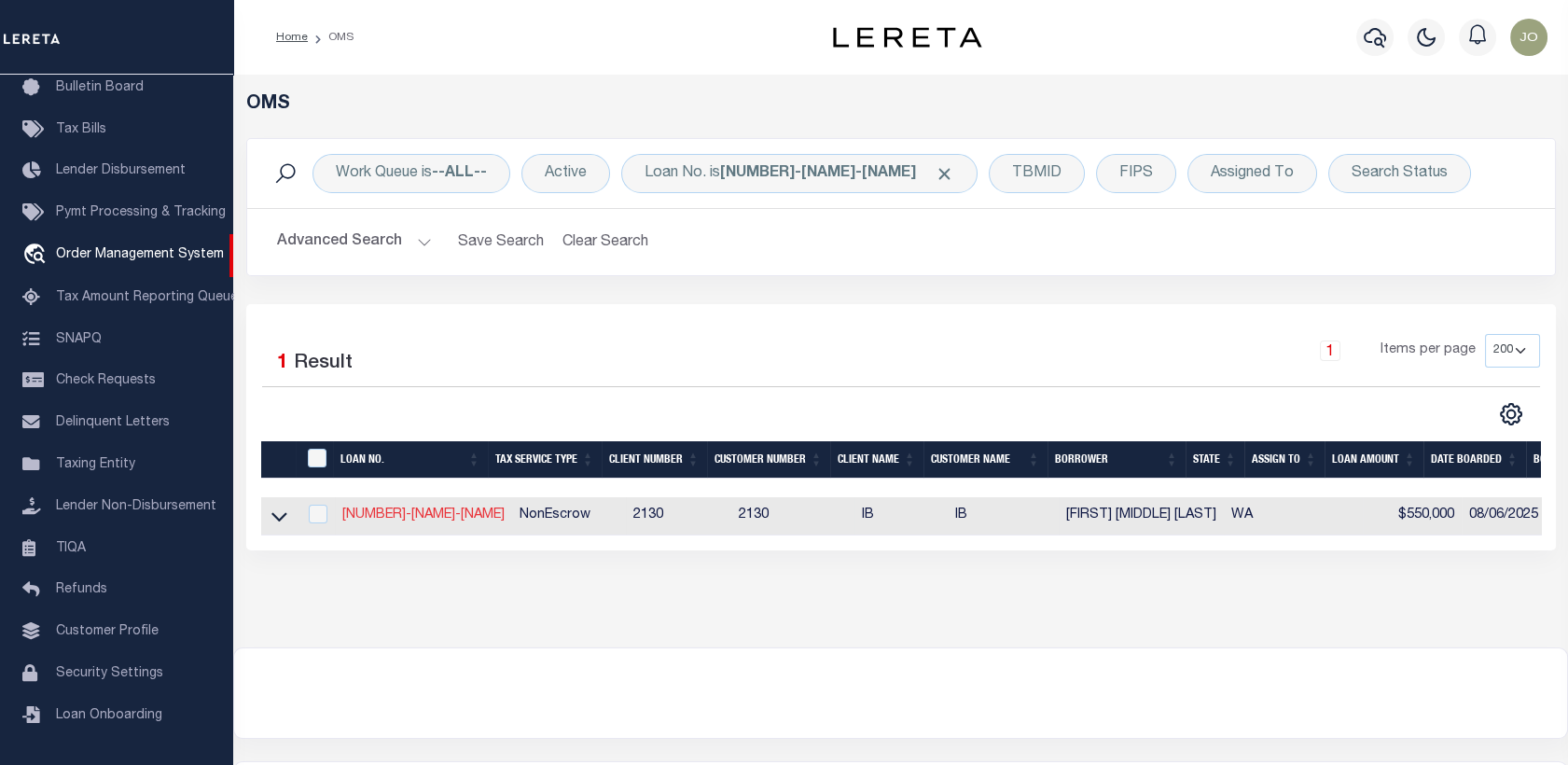 click on "[NUMBER]-[LAST]-[LAST]" at bounding box center [423, 515] 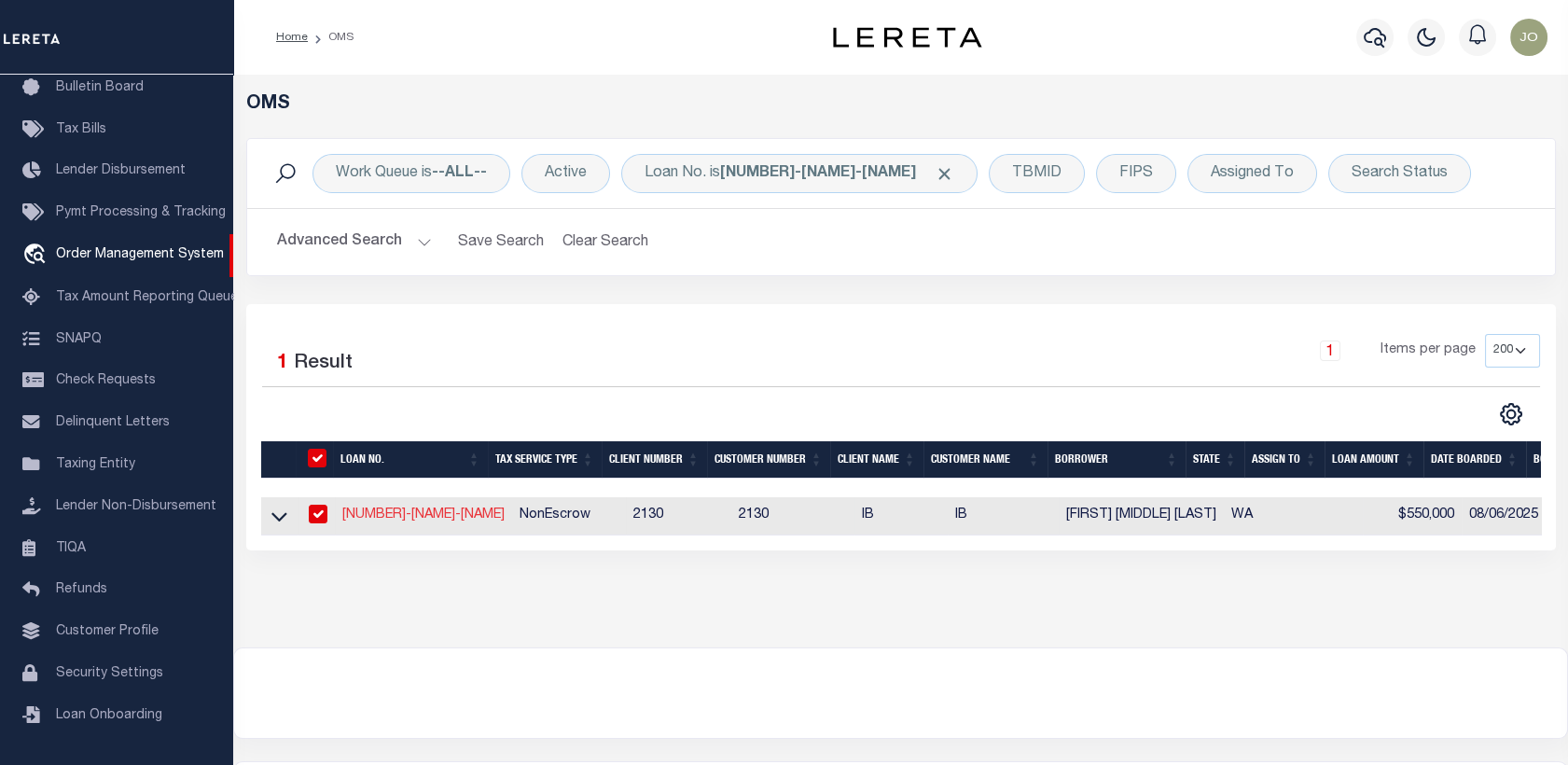 type on "[NUMBER]-[LAST]-[LAST]" 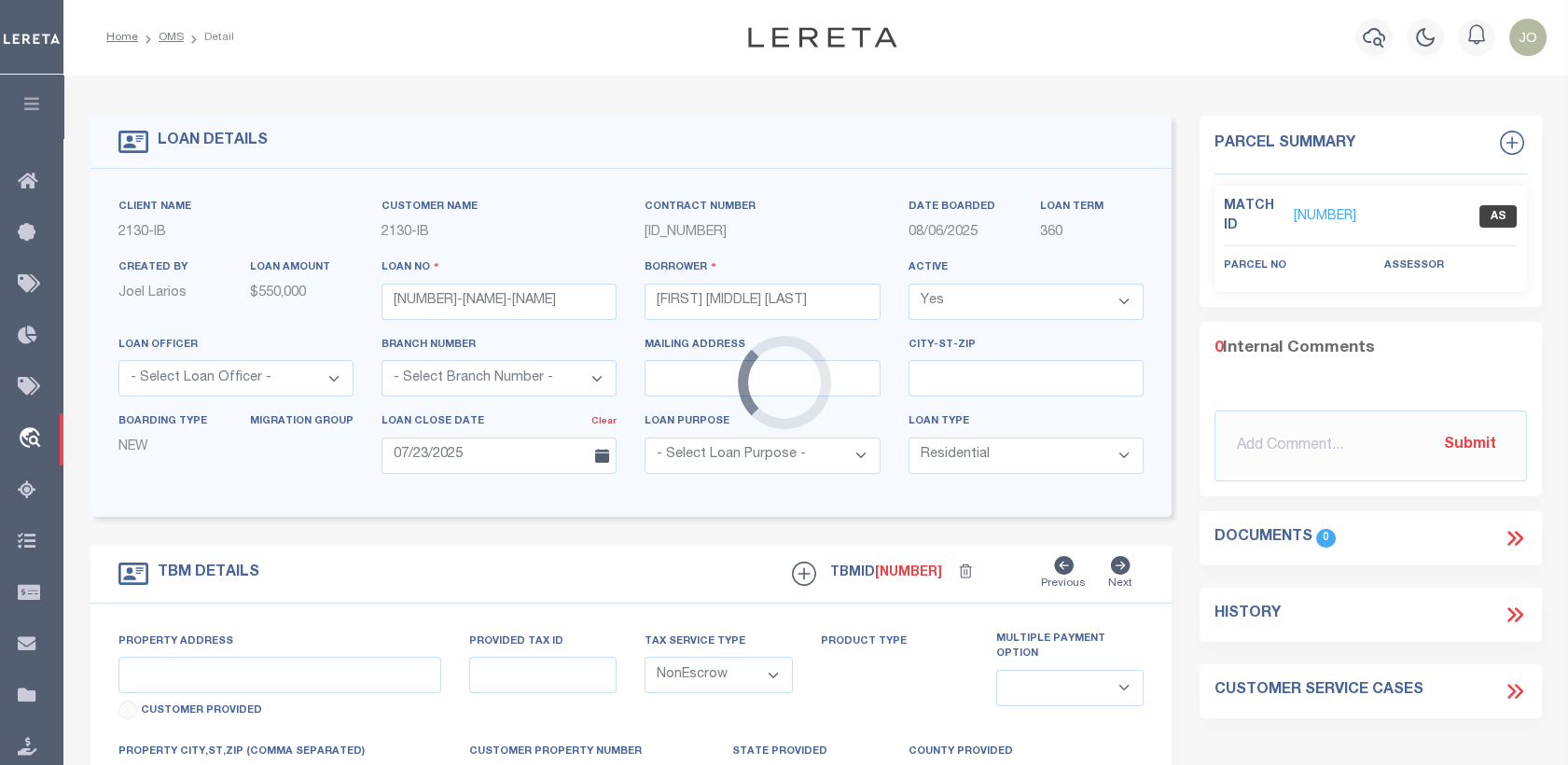 type on "[NUMBER] [STREET]" 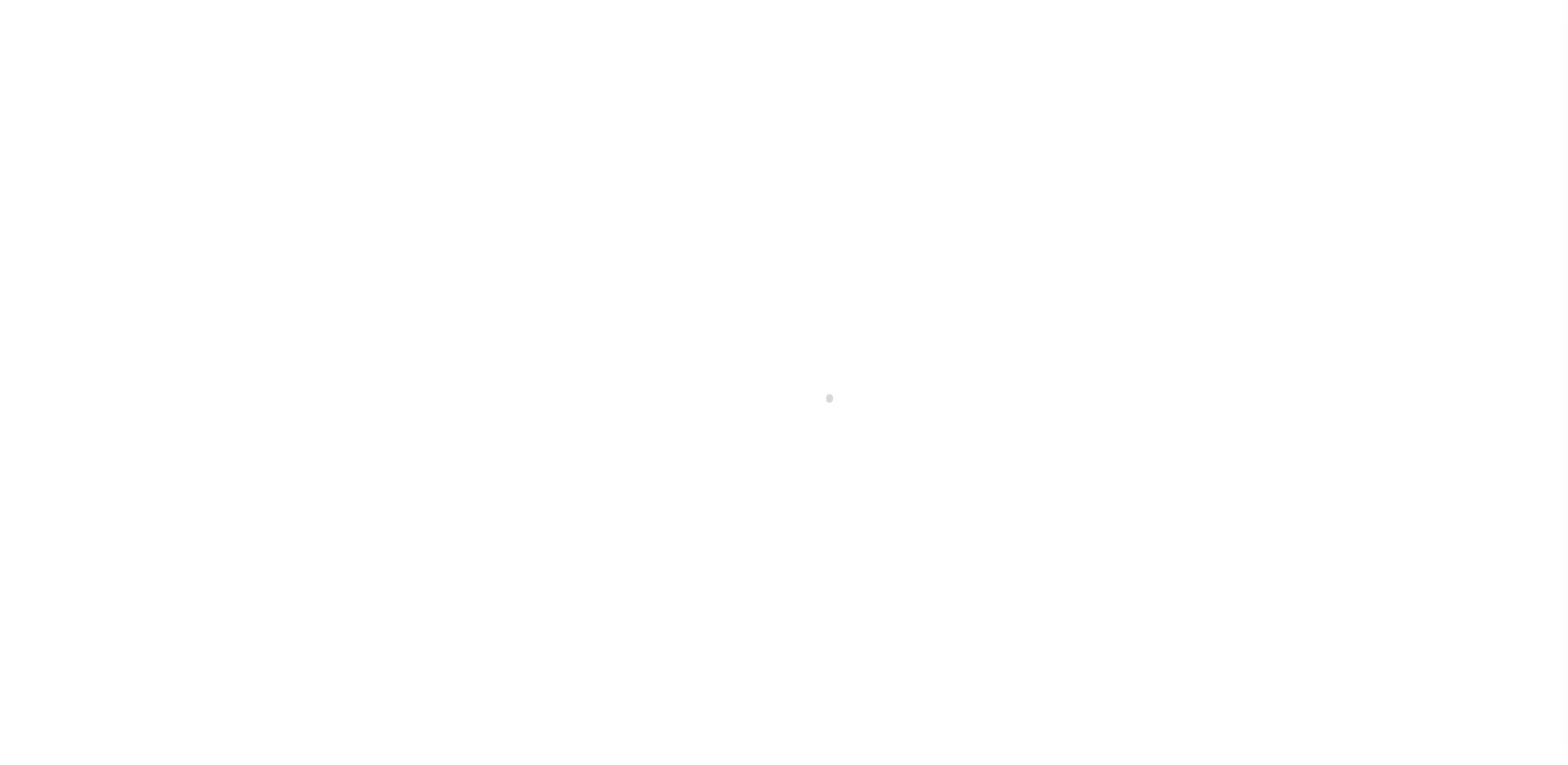 select on "10" 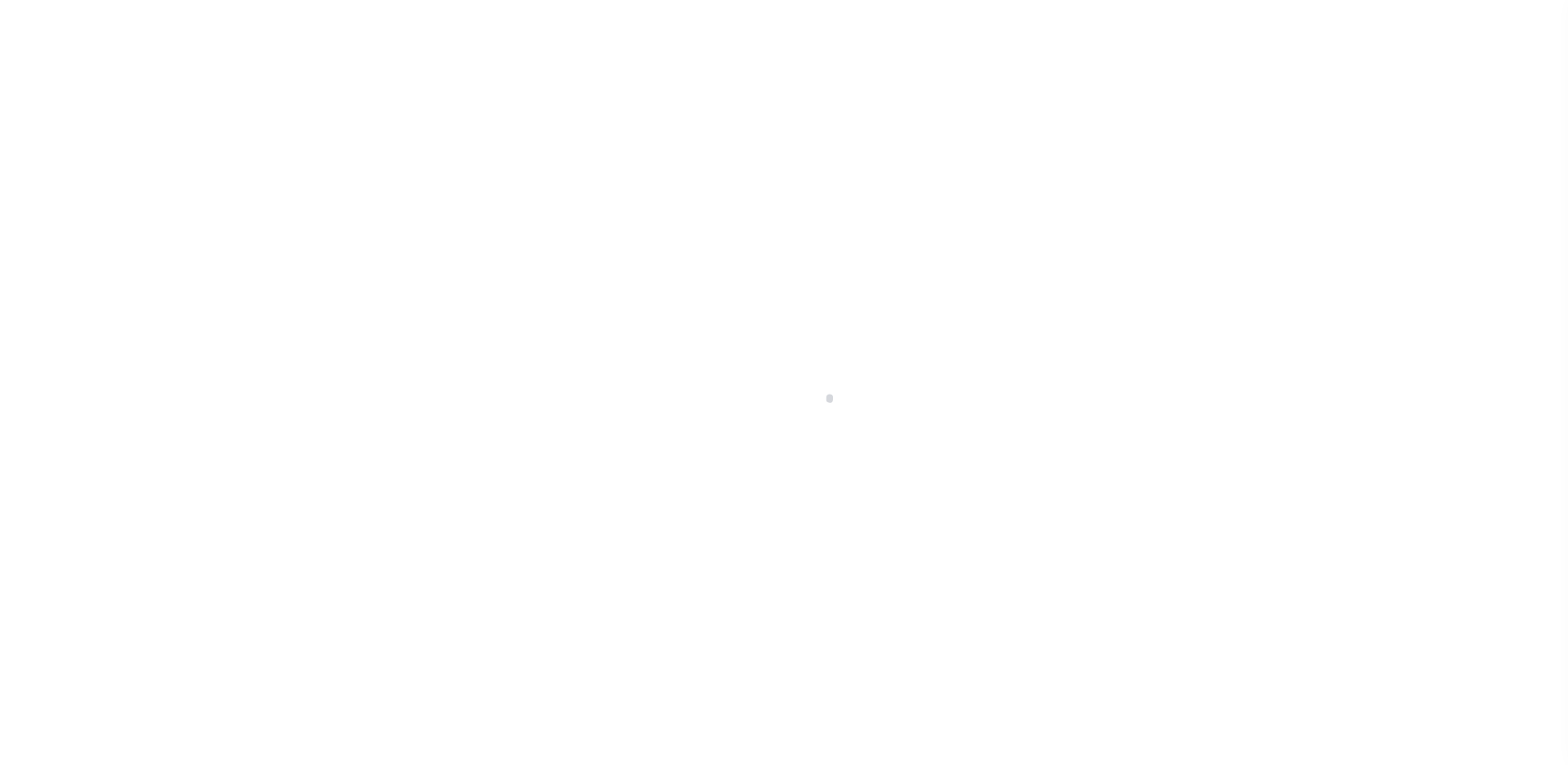 type on "[NUMBER] [STREET]" 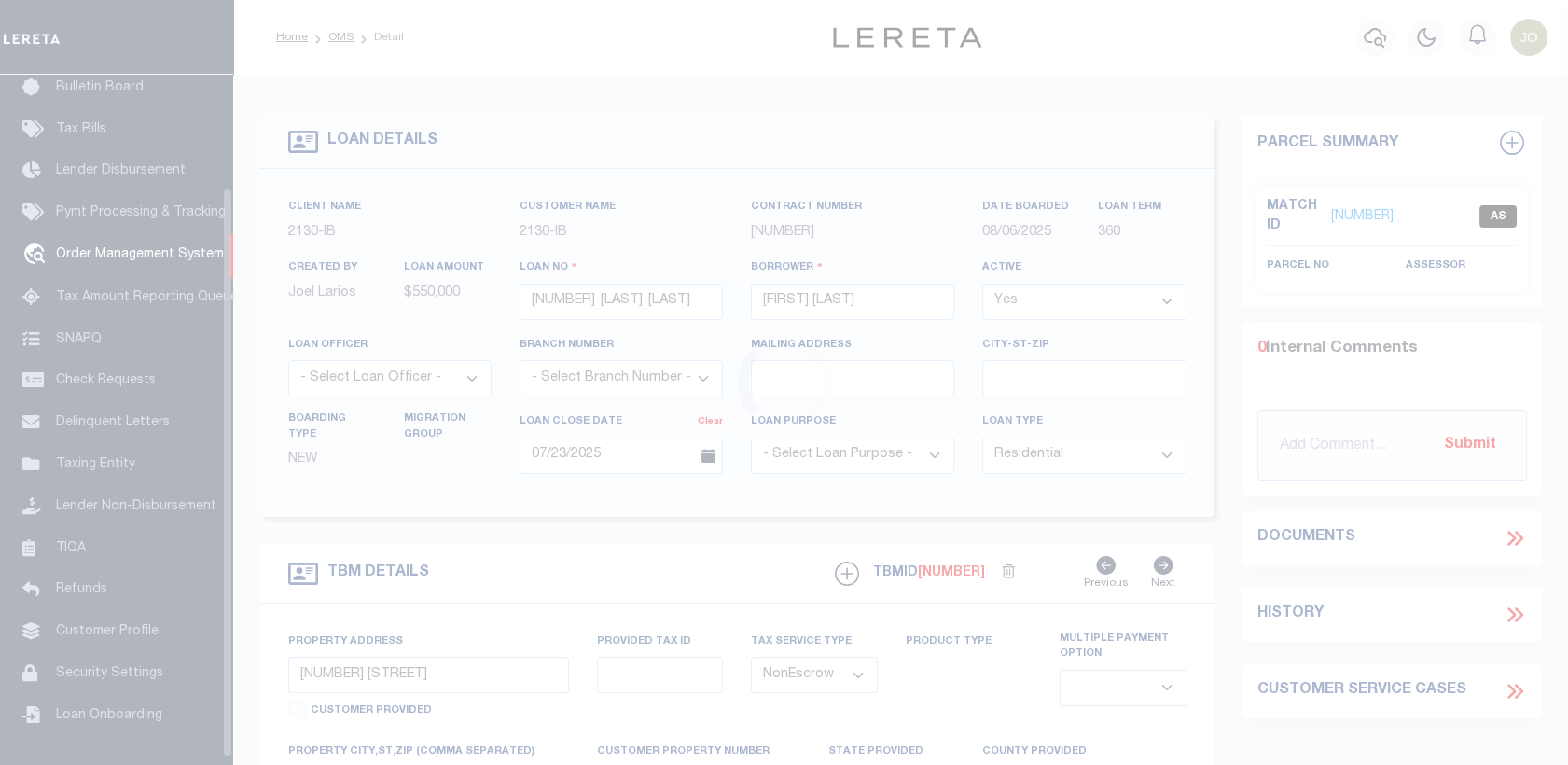scroll, scrollTop: 136, scrollLeft: 0, axis: vertical 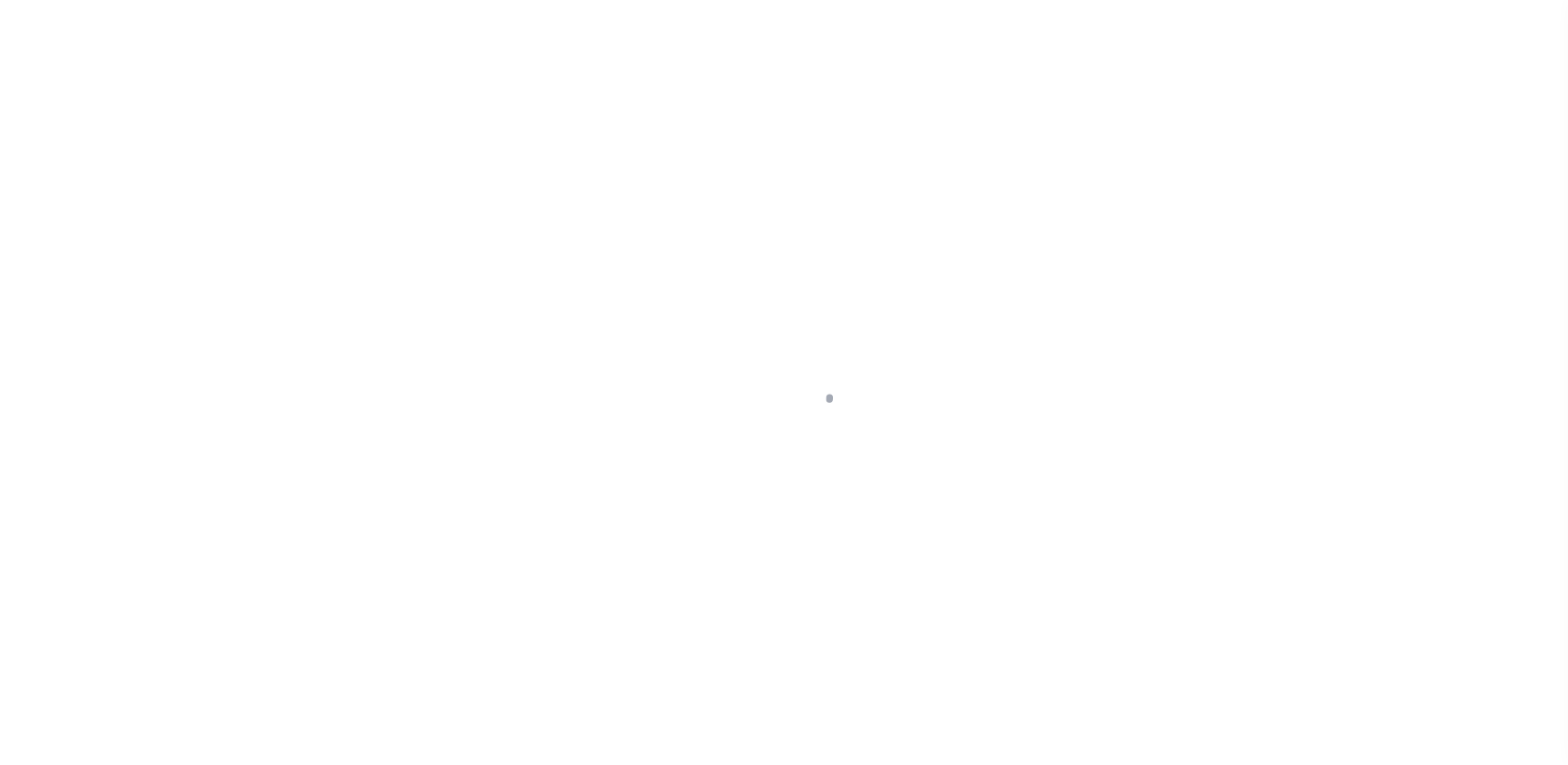 select on "10" 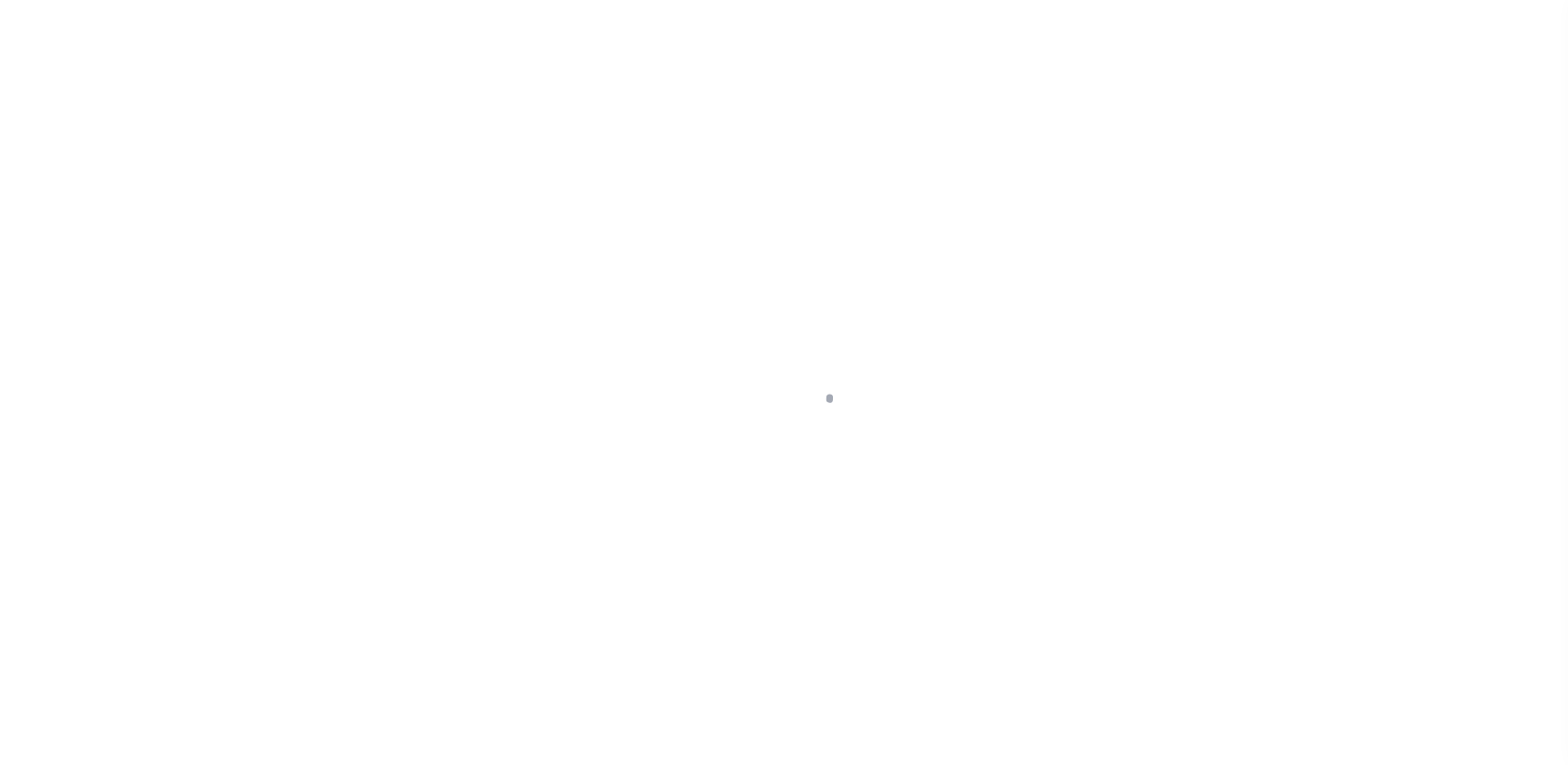 type on "[NUMBER] [STREET]" 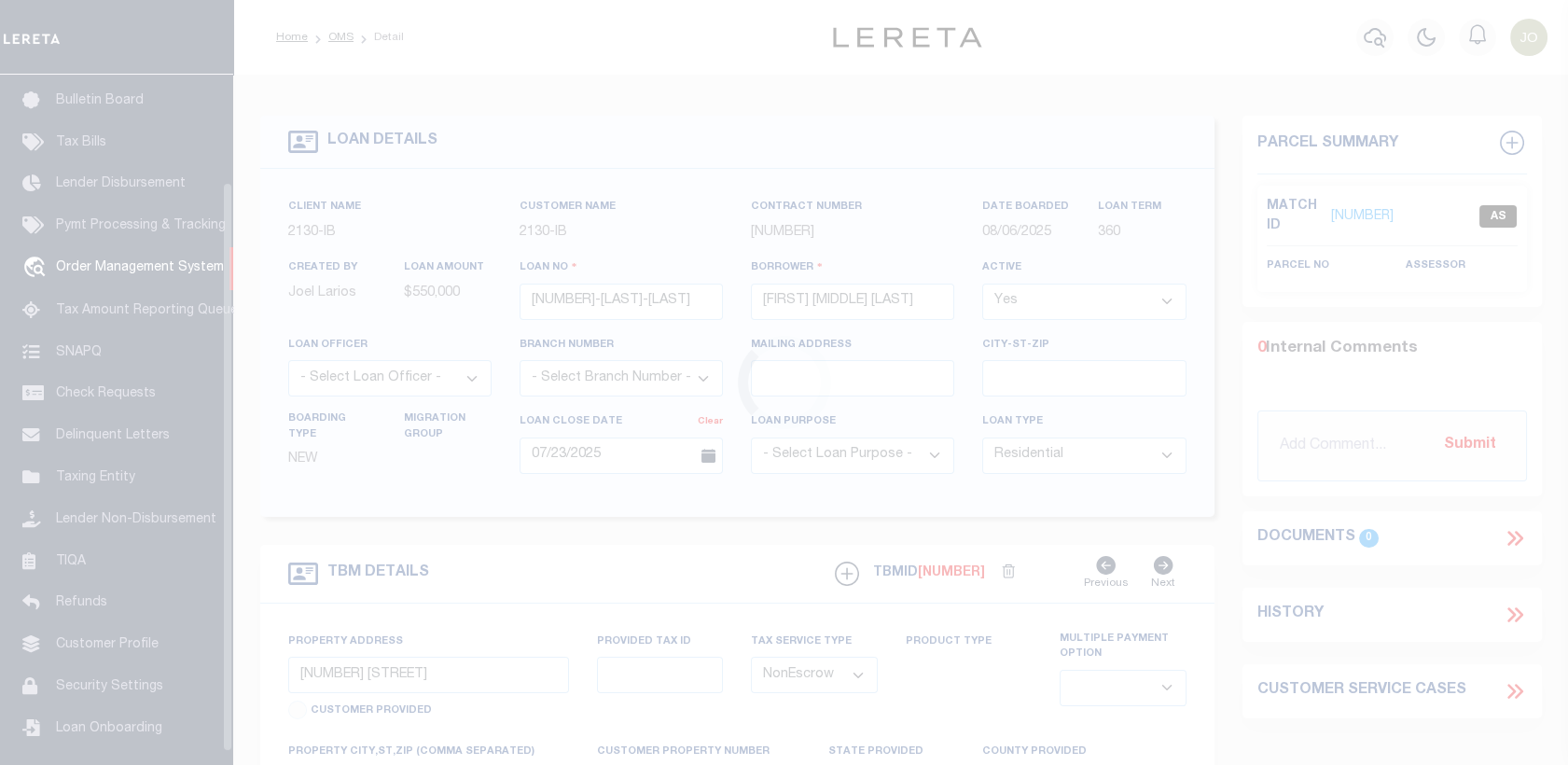 scroll, scrollTop: 136, scrollLeft: 0, axis: vertical 